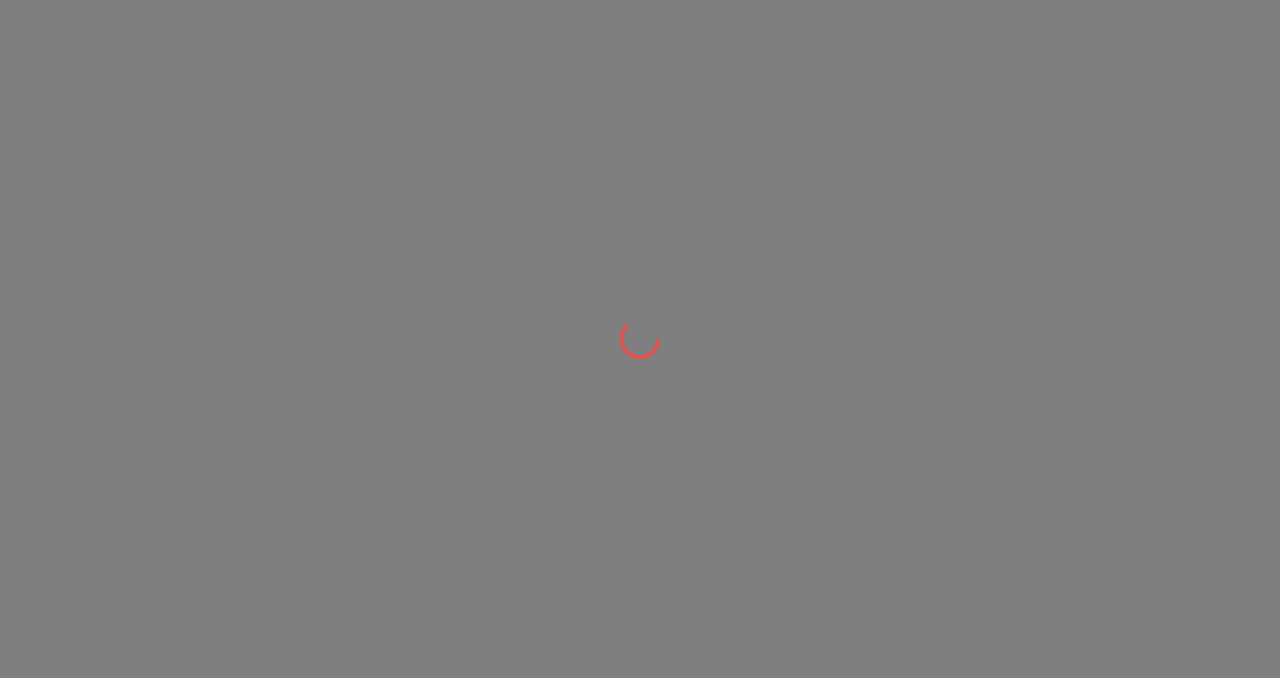 scroll, scrollTop: 0, scrollLeft: 0, axis: both 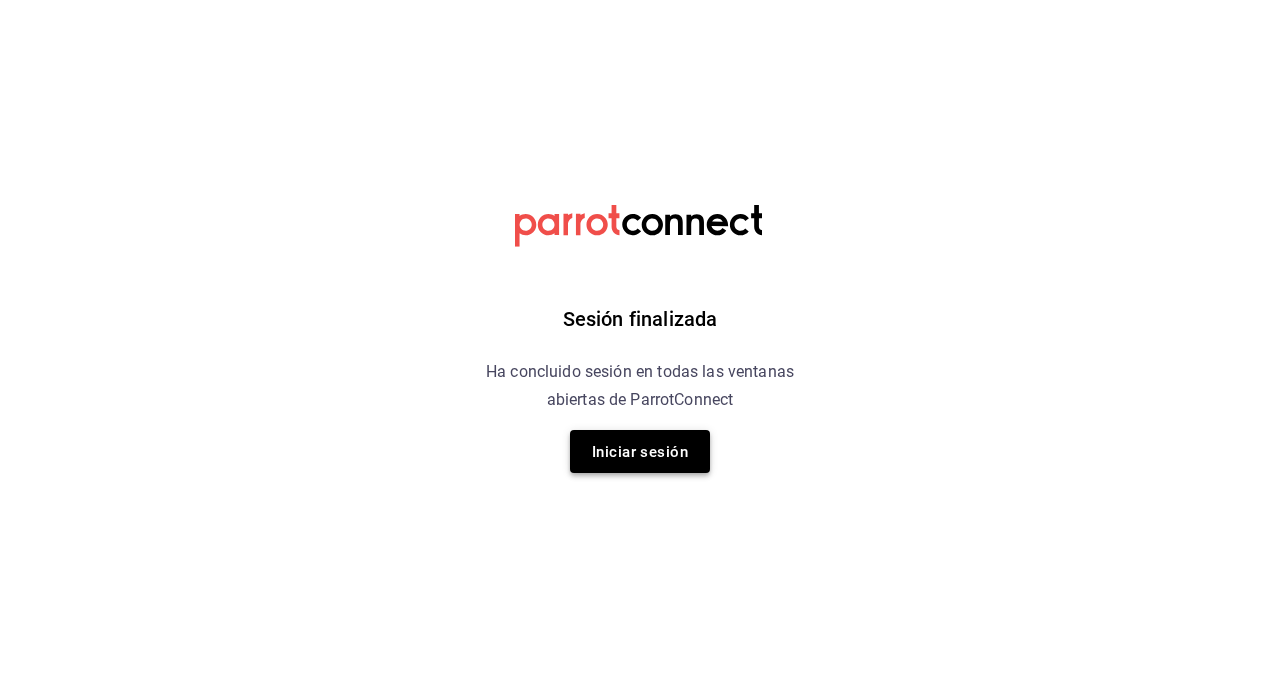 click on "Iniciar sesión" at bounding box center (640, 451) 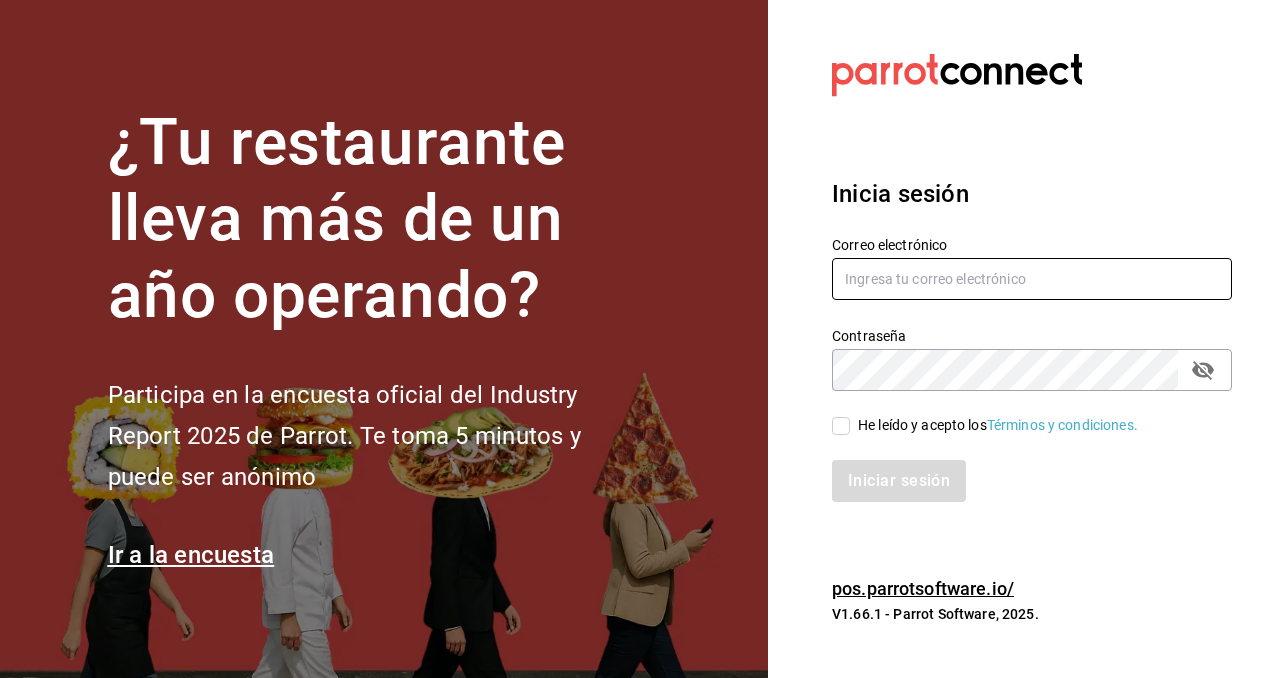 type on "[EMAIL]" 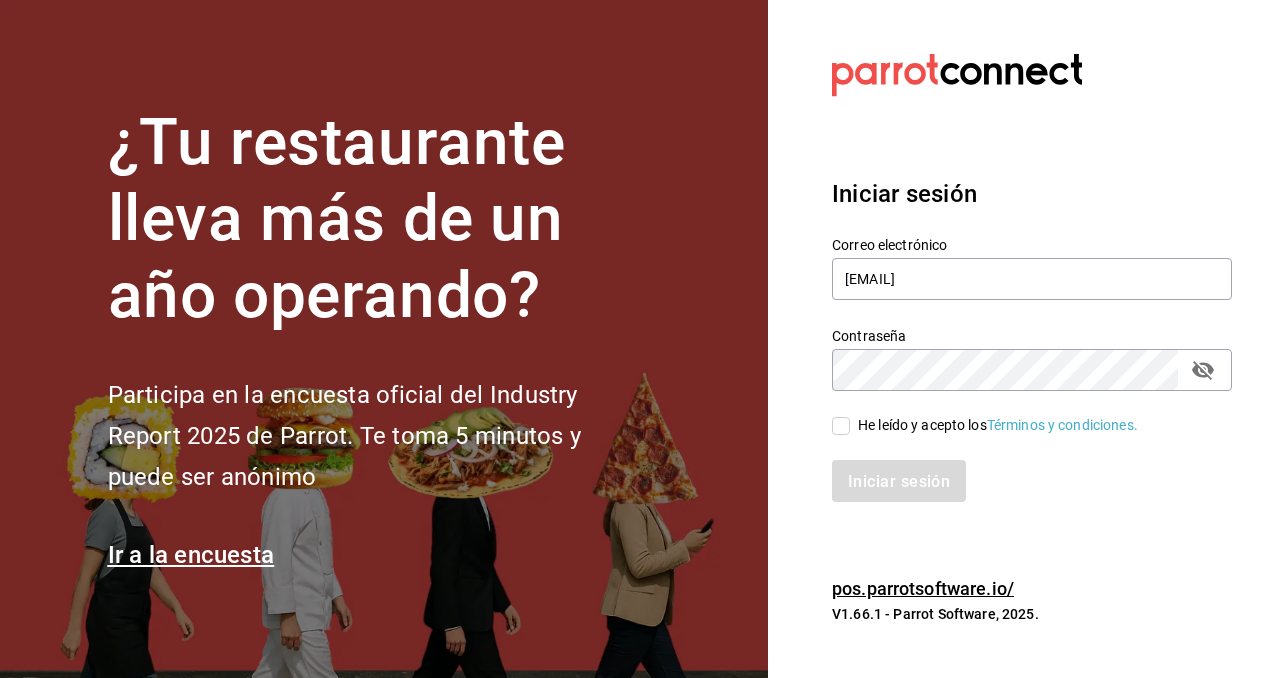 click on "He leído y acepto los  Términos y condiciones." at bounding box center (841, 426) 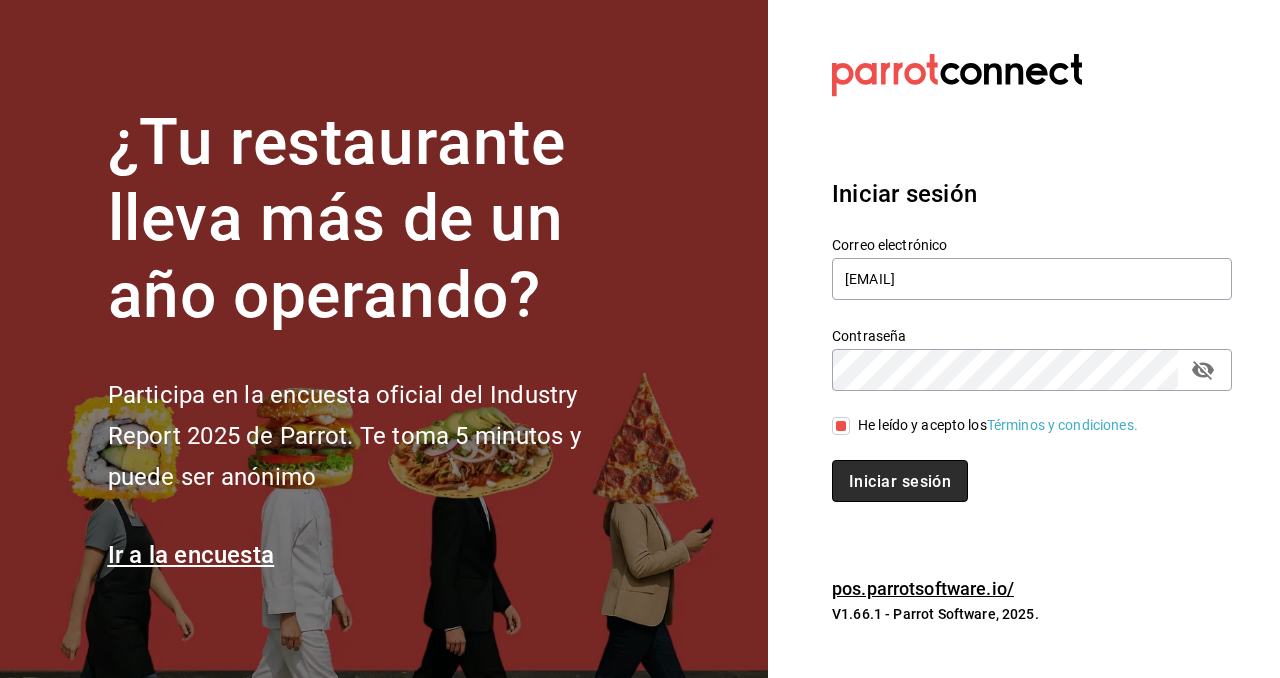 click on "Iniciar sesión" at bounding box center (900, 481) 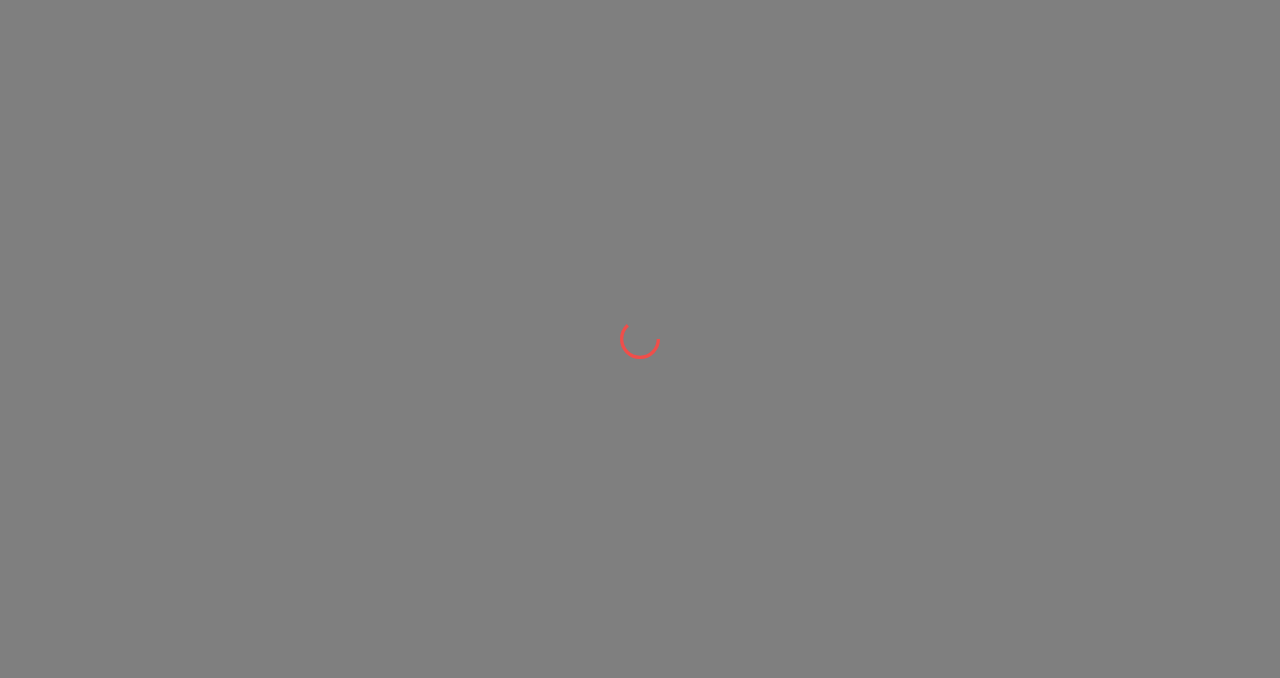 scroll, scrollTop: 0, scrollLeft: 0, axis: both 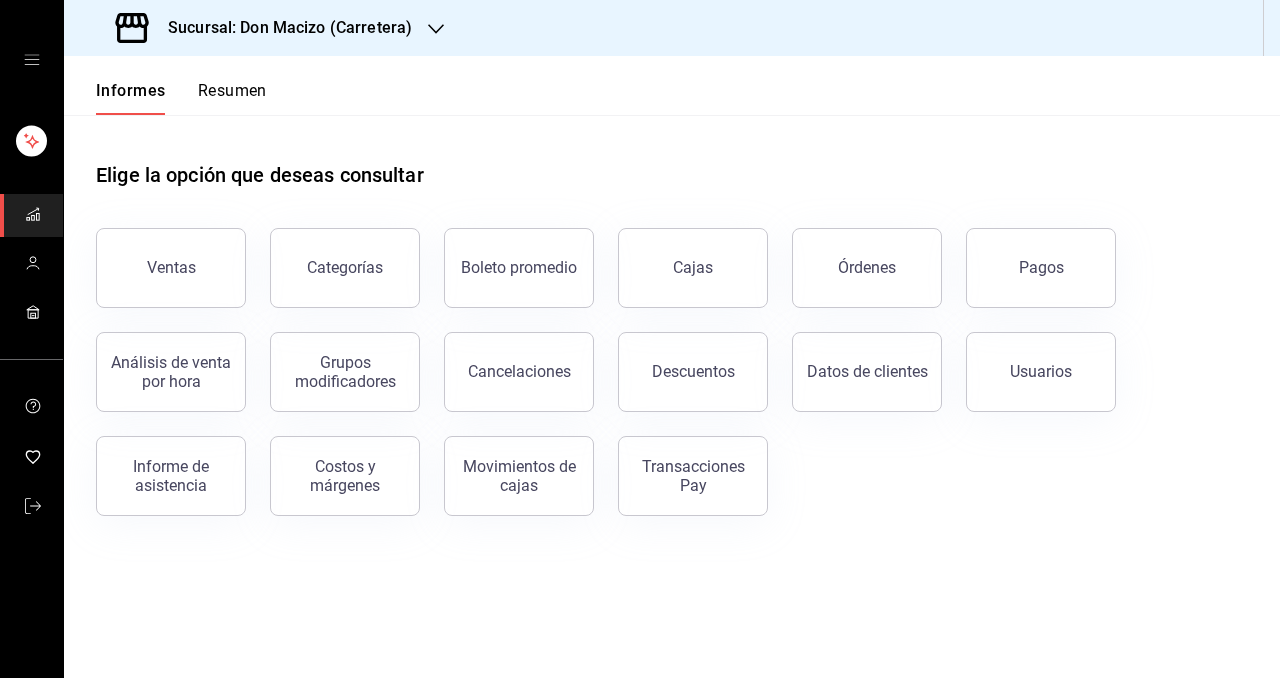 click on "Sucursal: Don Macizo (Carretera)" at bounding box center [290, 27] 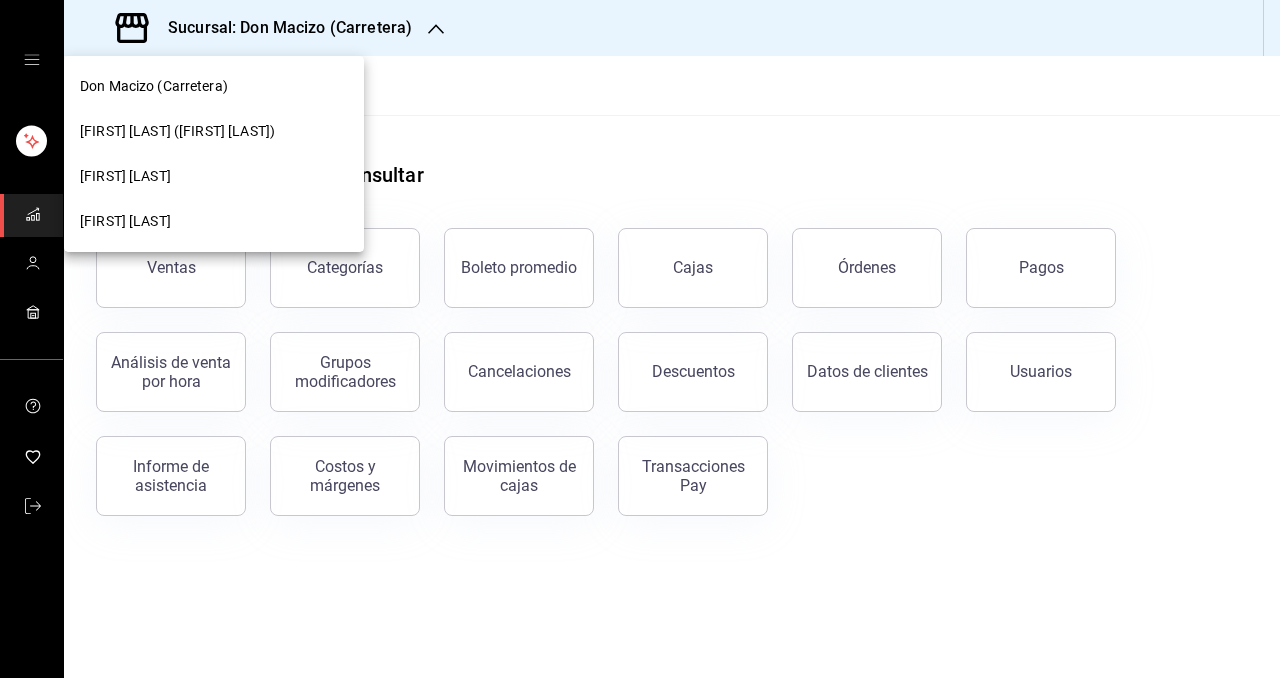 click on "[FIRST] [LAST] ([FIRST] [LAST])" at bounding box center [177, 131] 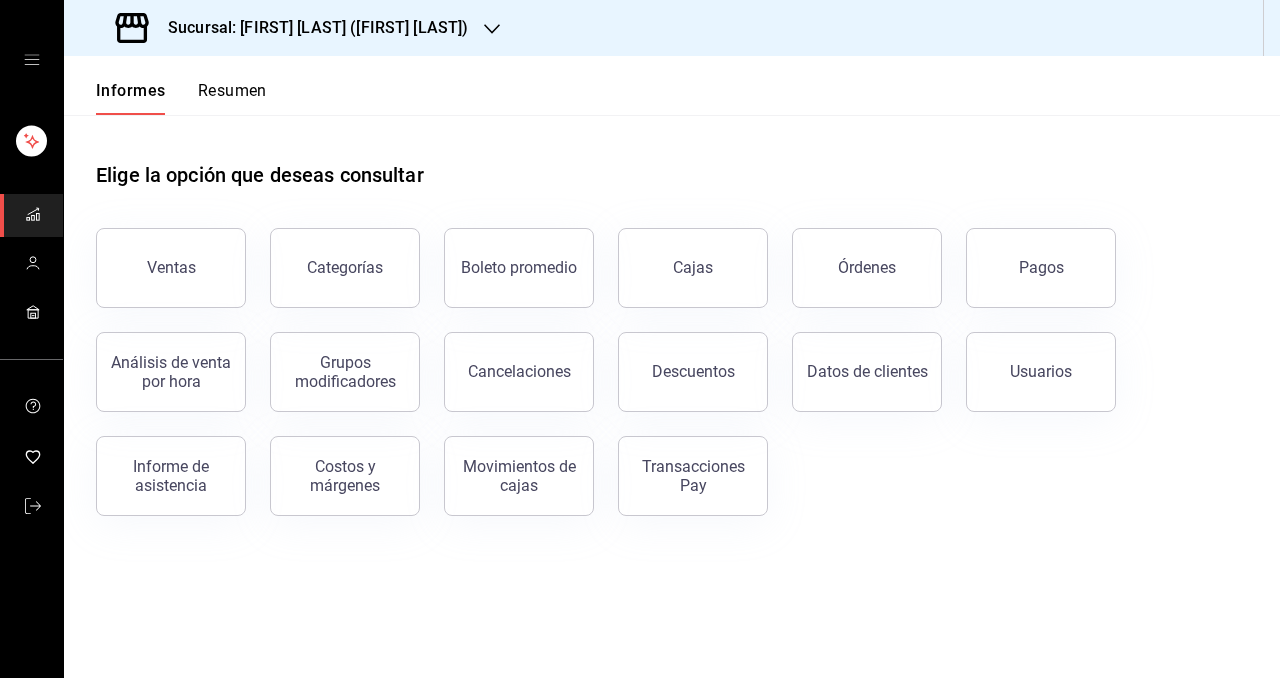 click on "Ventas" at bounding box center (171, 268) 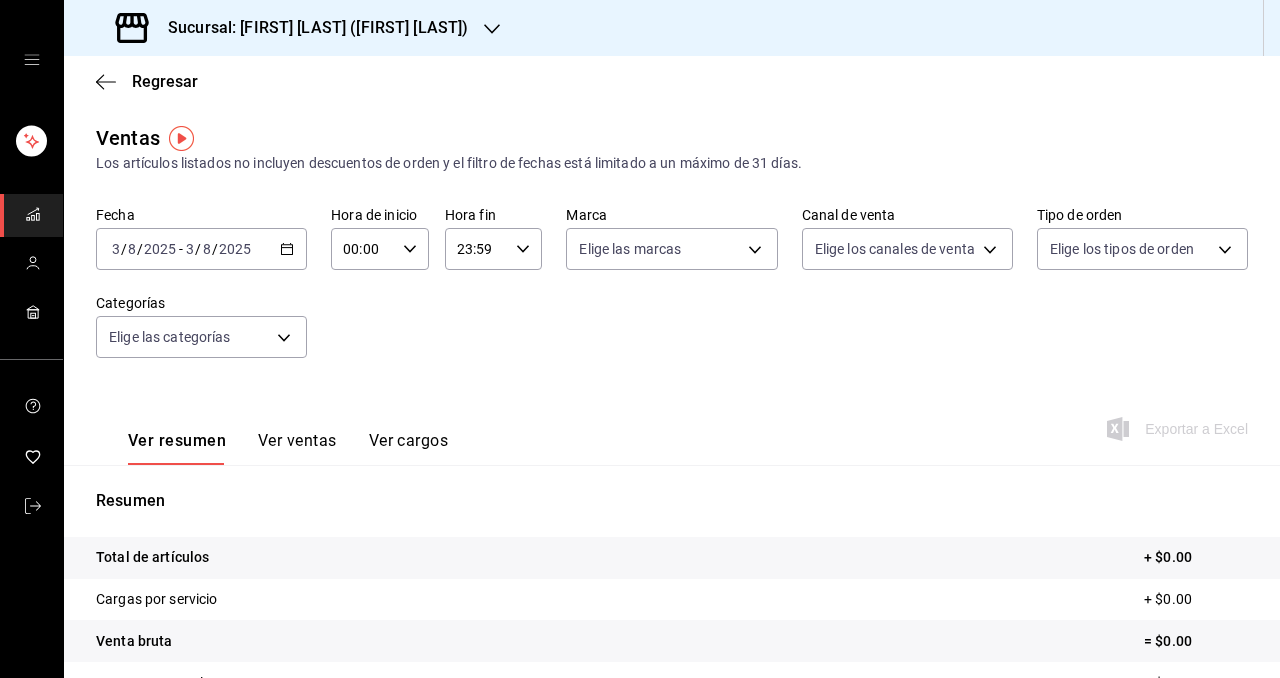 click 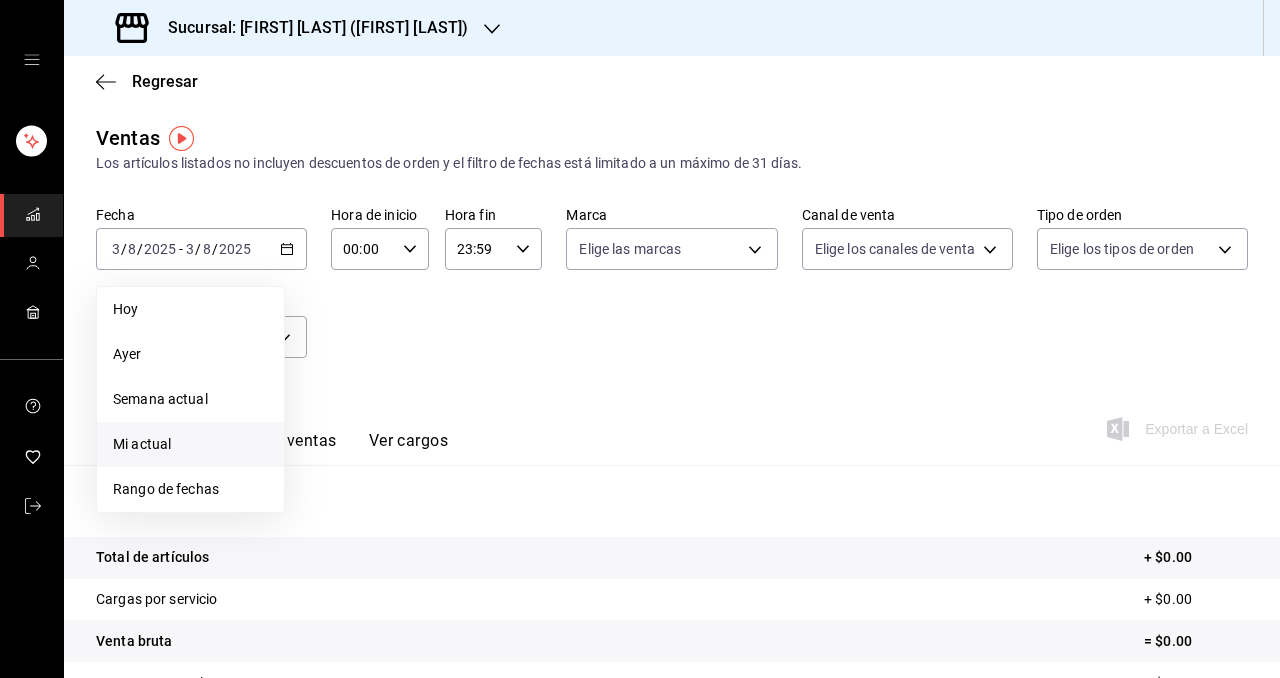 click on "Mi actual" at bounding box center (190, 444) 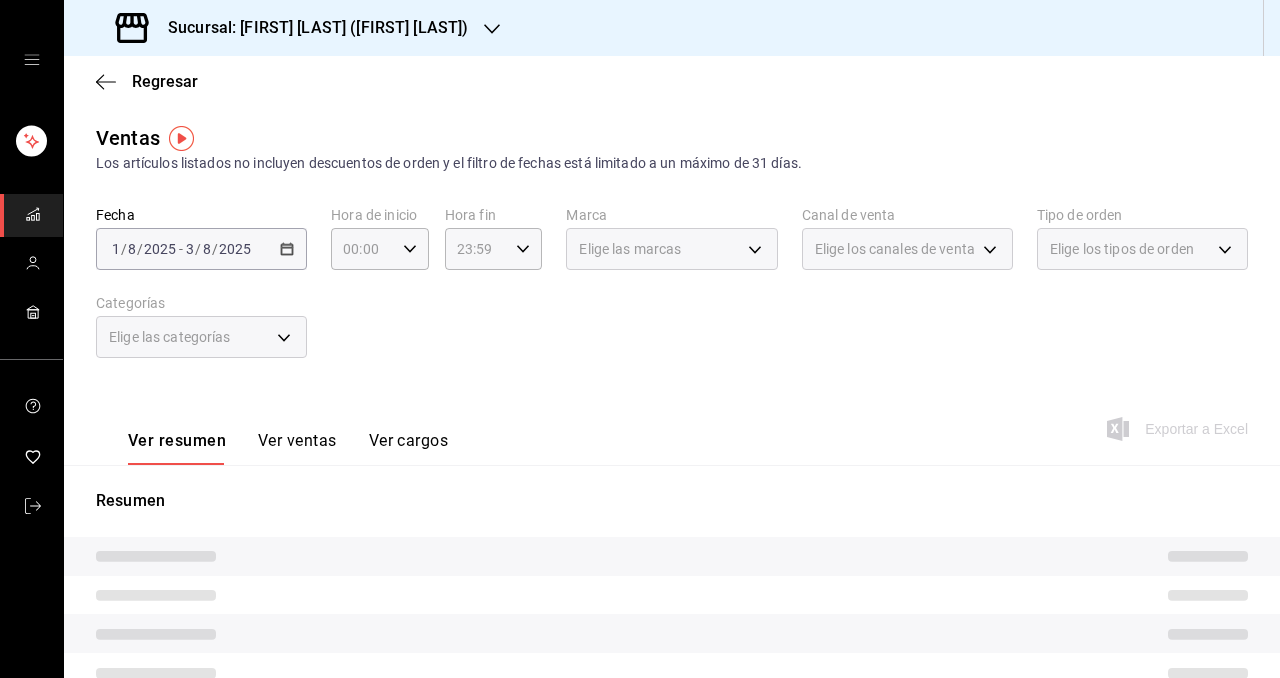 click on "2025-08-01 1 / 8 / 2025 - 2025-08-03 3 / 8 / 2025" at bounding box center (201, 249) 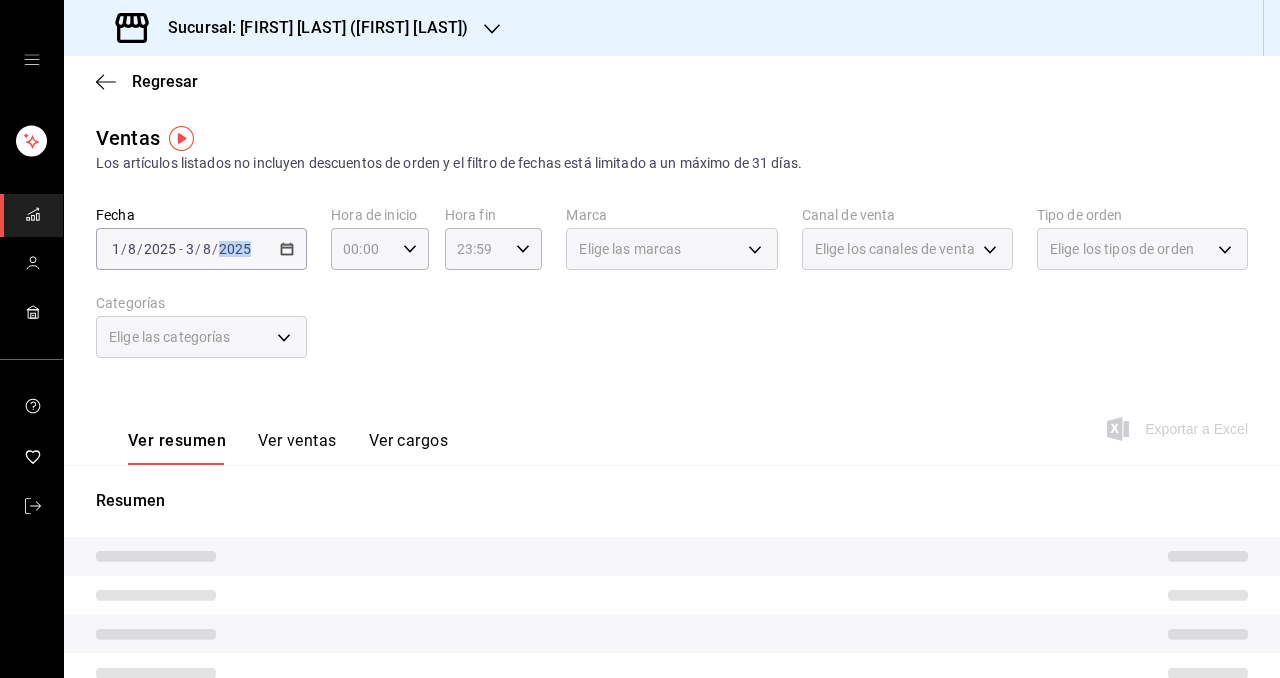 click on "Fecha 2025-08-01 1 / 8 / 2025 - 2025-08-03 3 / 8 / 2025 Hora de inicio 00:00 Hora de inicio Hora fin 23:59 Hora fin Marca Elige las marcas Canal de venta Elige los canales de venta Tipo de orden Elige los tipos de orden Categorías Elige las categorías" at bounding box center (672, 294) 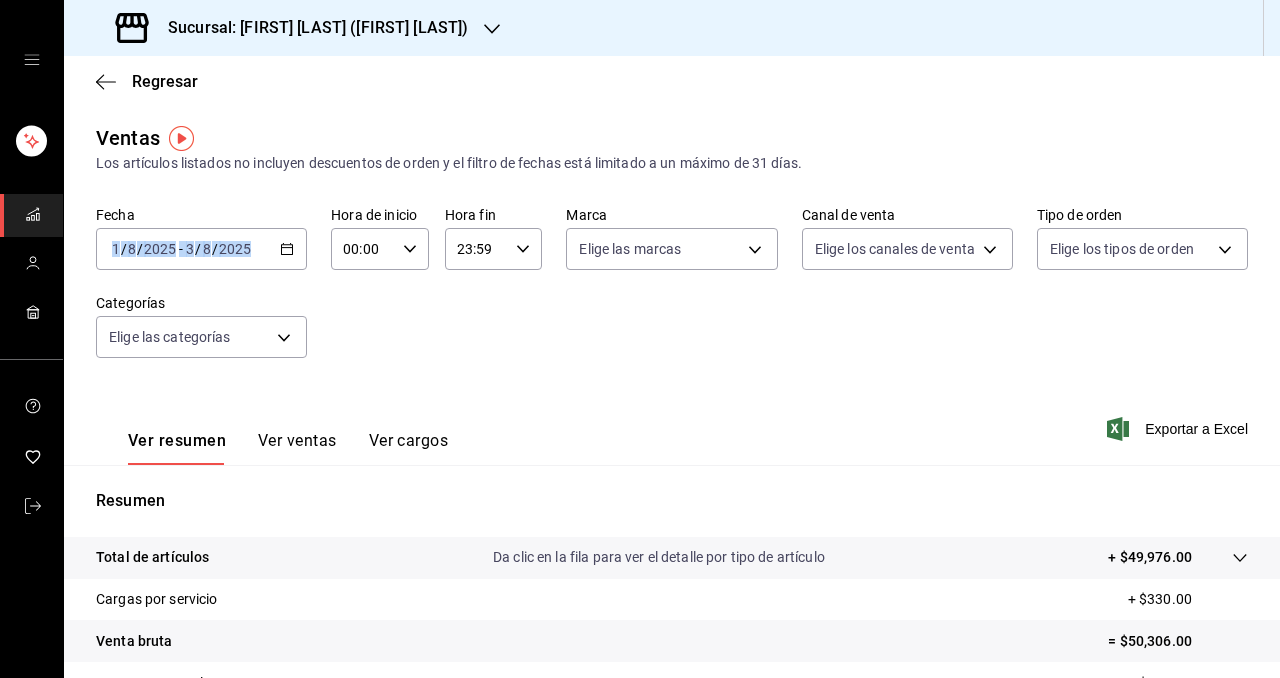 click 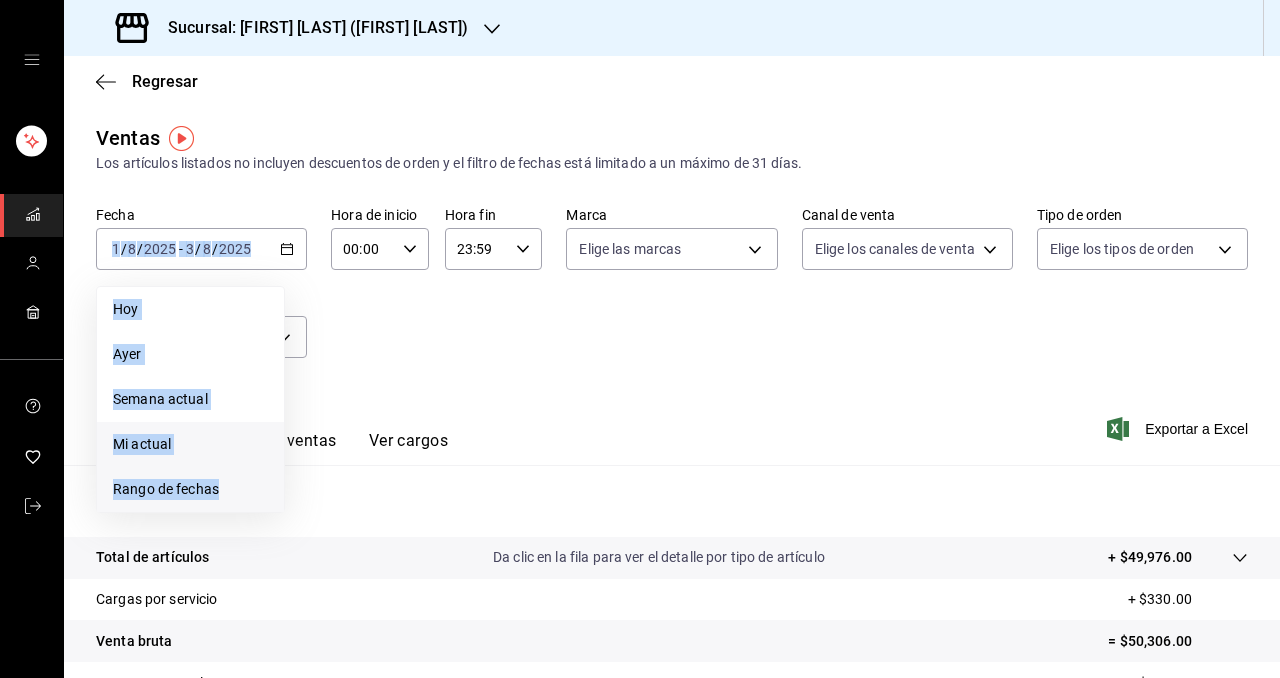 click on "Rango de fechas" at bounding box center [166, 489] 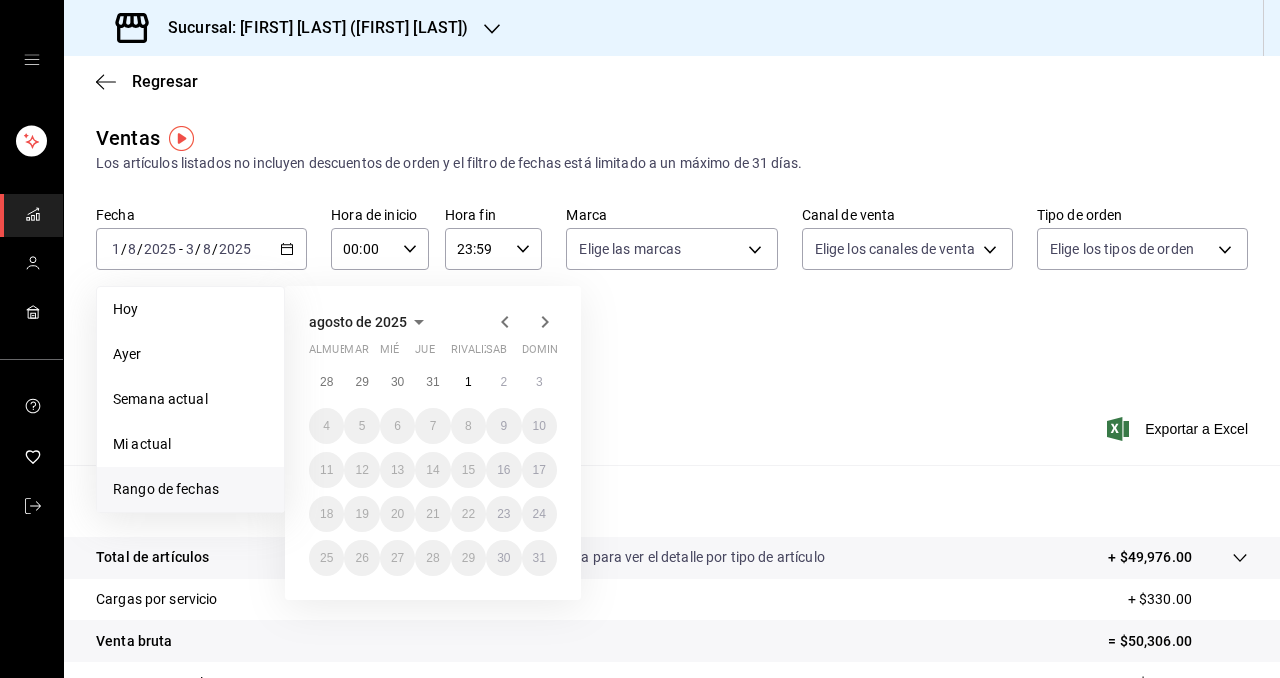 click 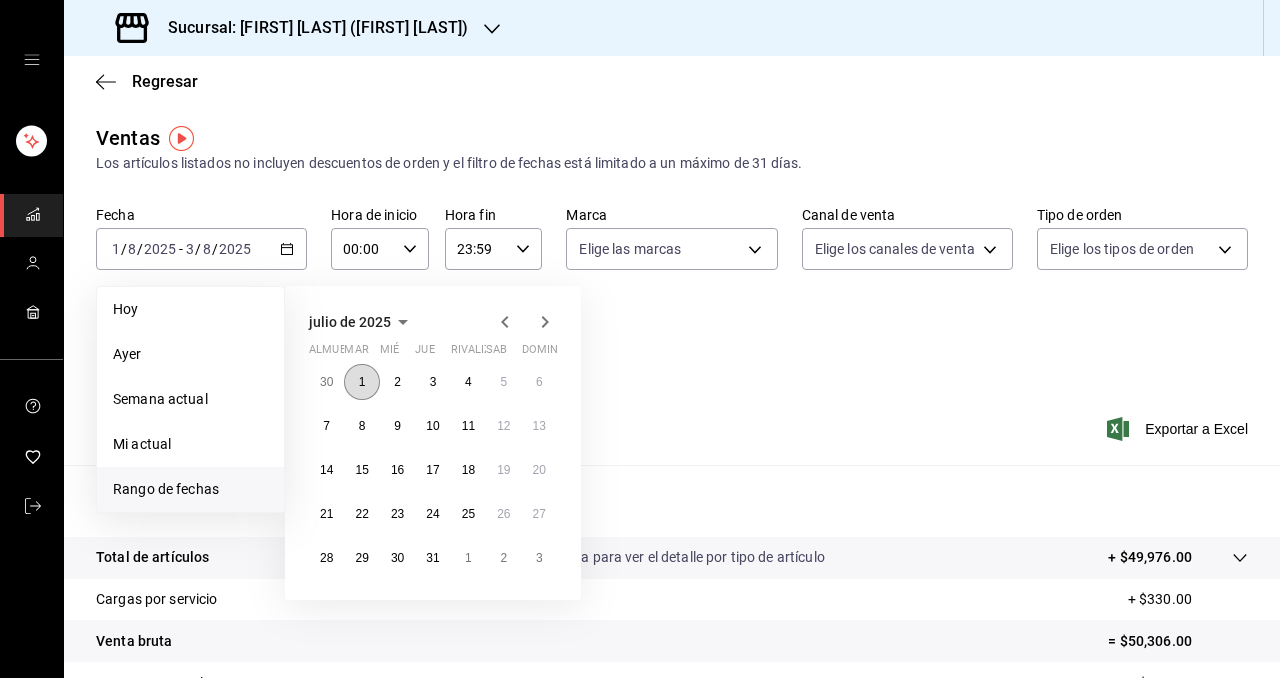 click on "1" at bounding box center [361, 382] 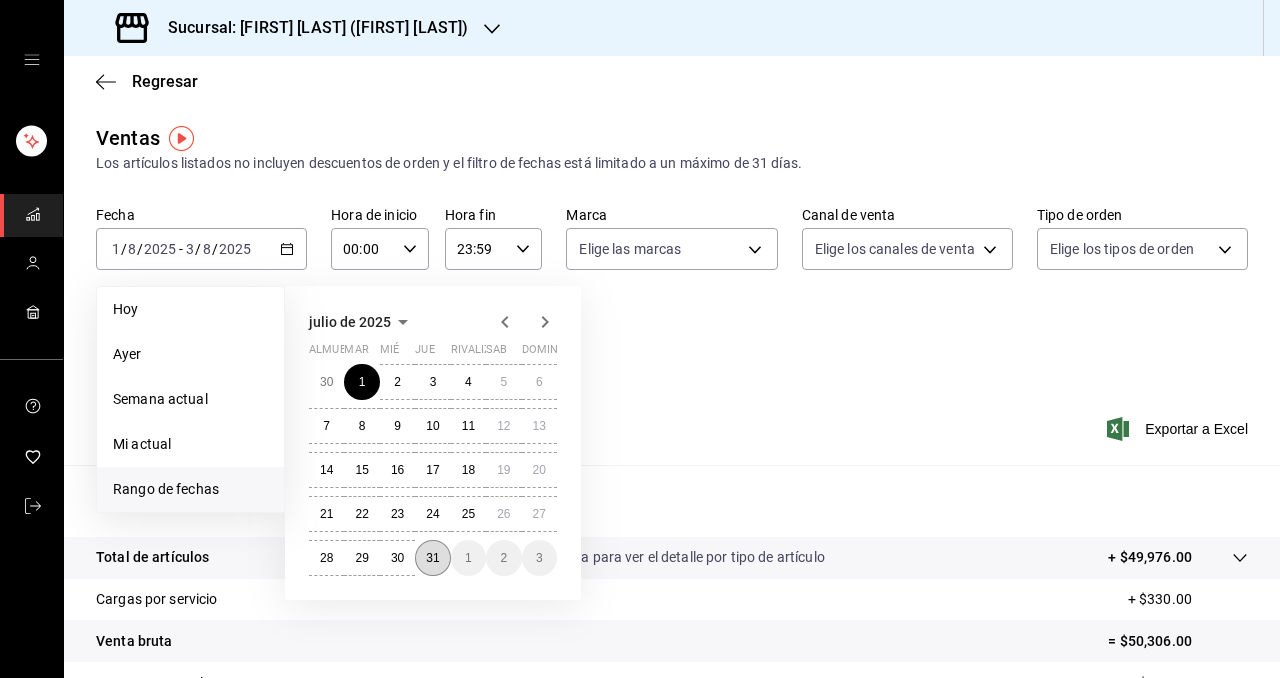 click on "31" at bounding box center [432, 558] 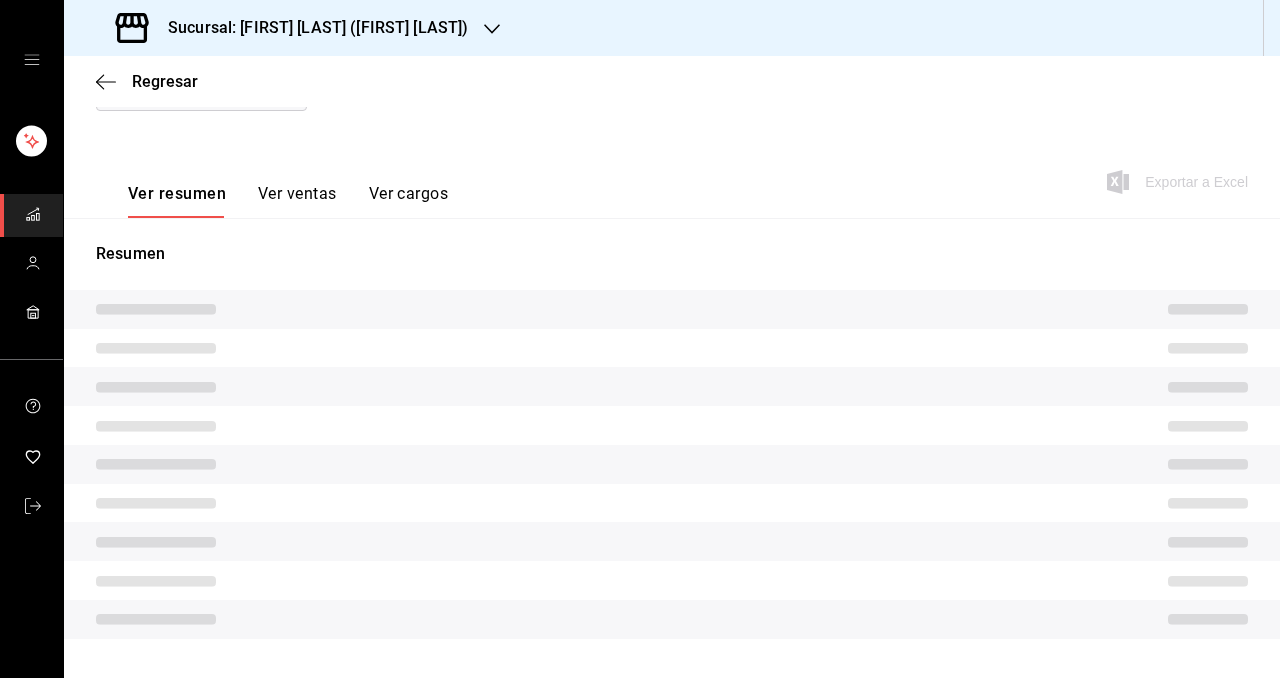 scroll, scrollTop: 249, scrollLeft: 0, axis: vertical 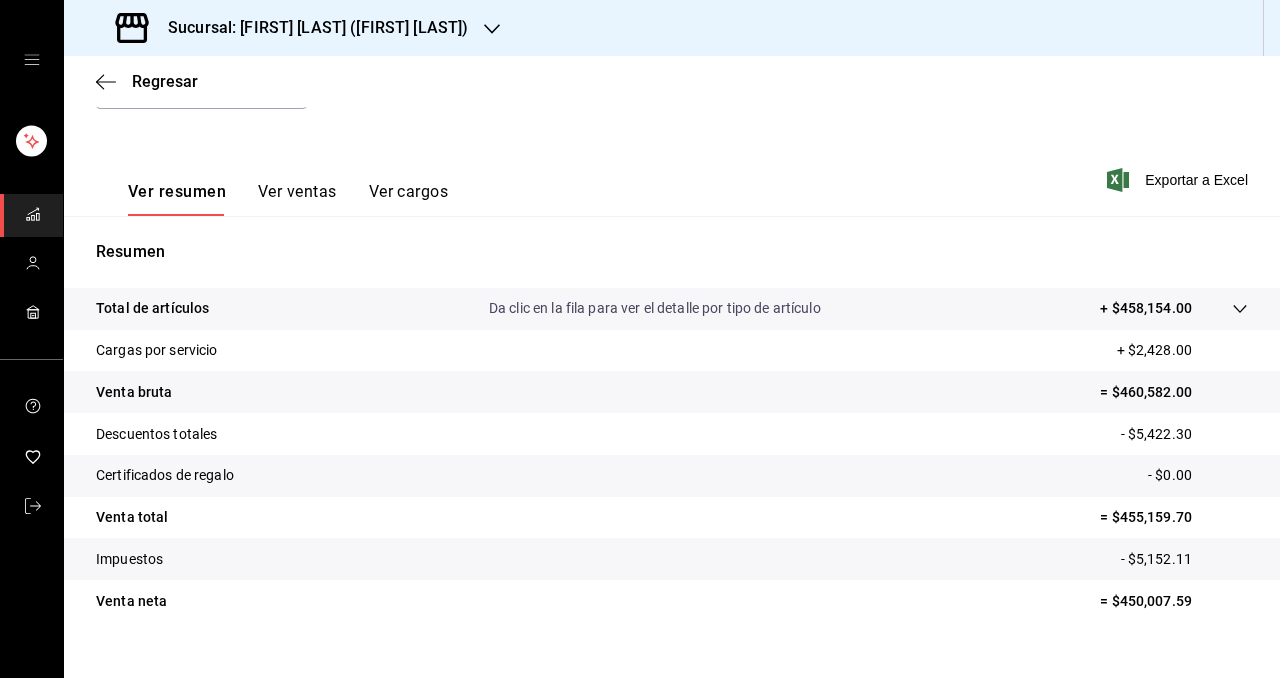 click at bounding box center [492, 28] 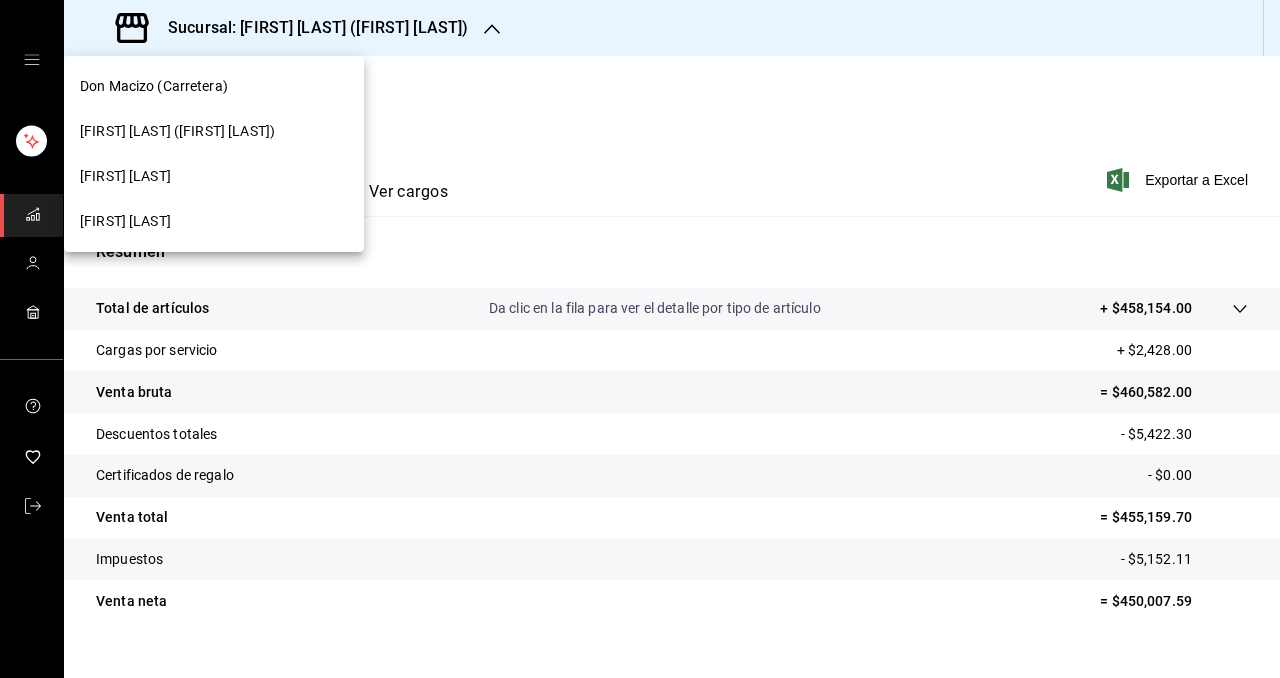 click at bounding box center [640, 339] 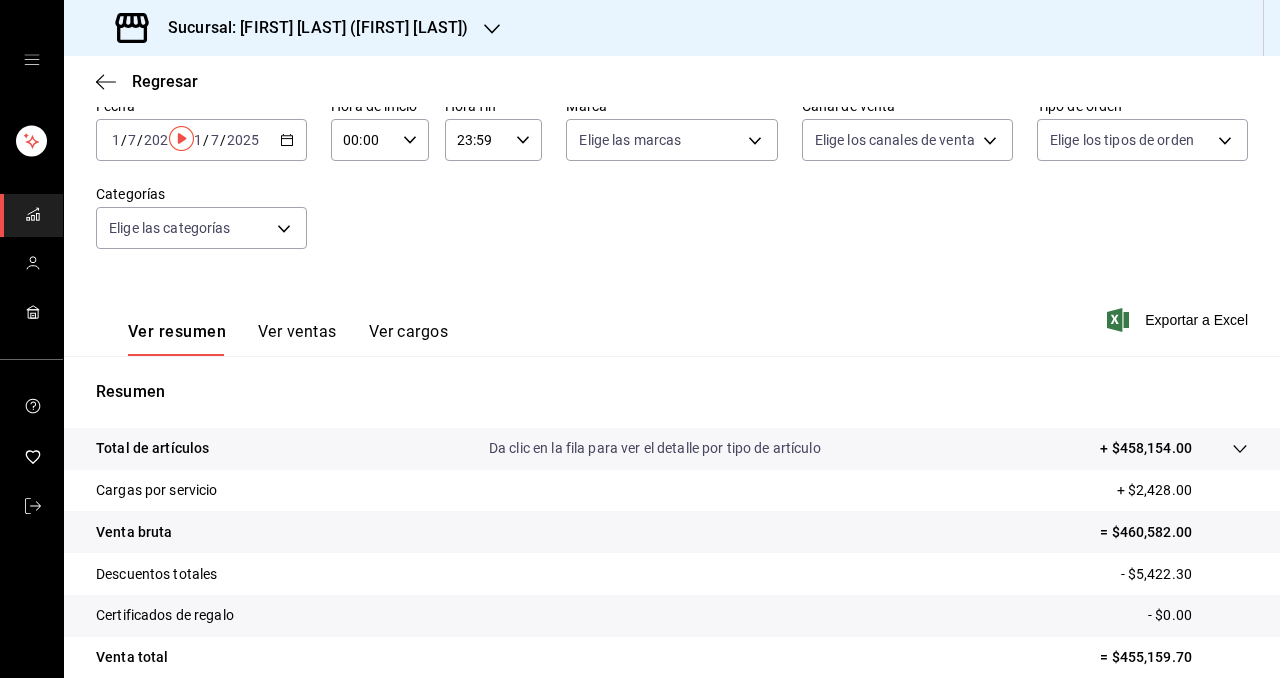 scroll, scrollTop: 0, scrollLeft: 0, axis: both 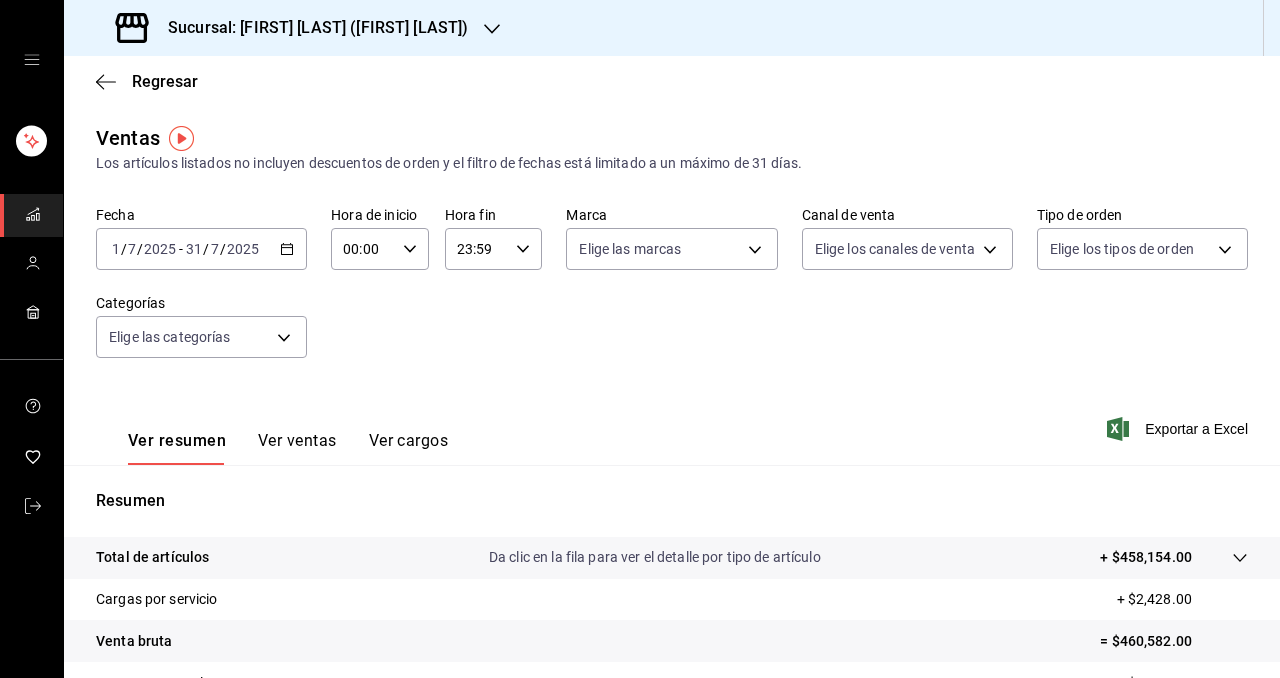 click on "2025-07-01 1 / 7 / 2025 - 2025-07-31 31 / 7 / 2025" at bounding box center [201, 249] 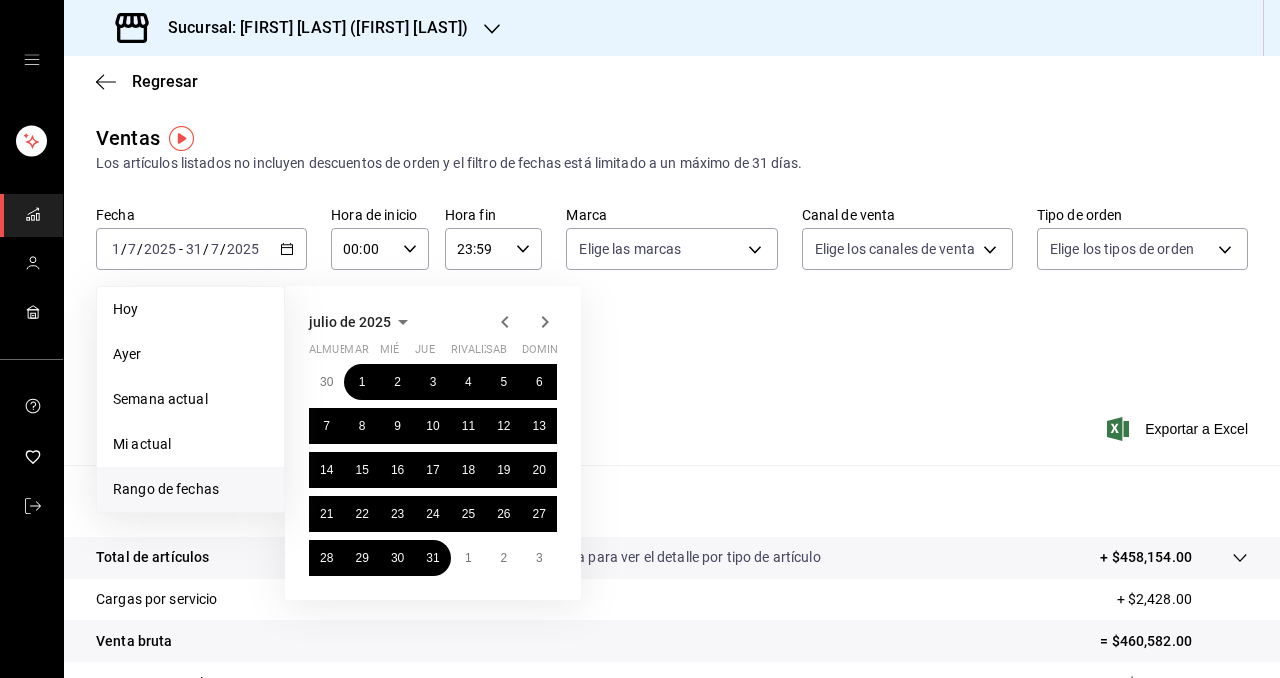 click 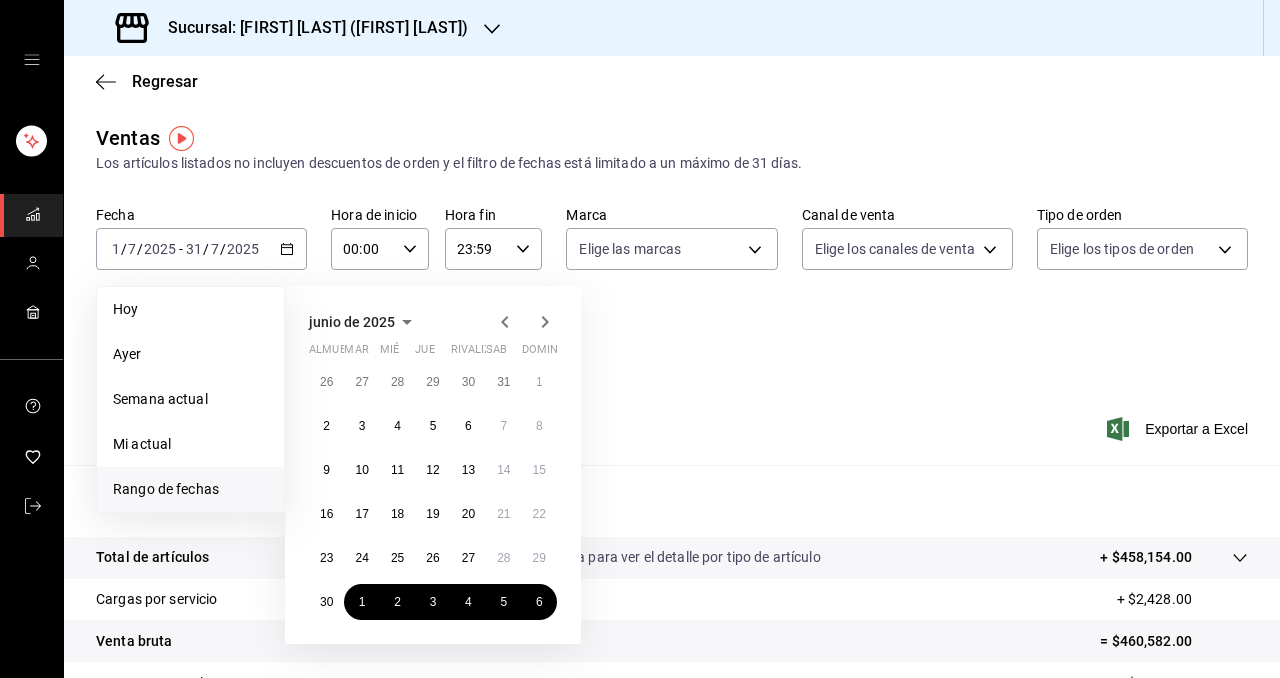 click 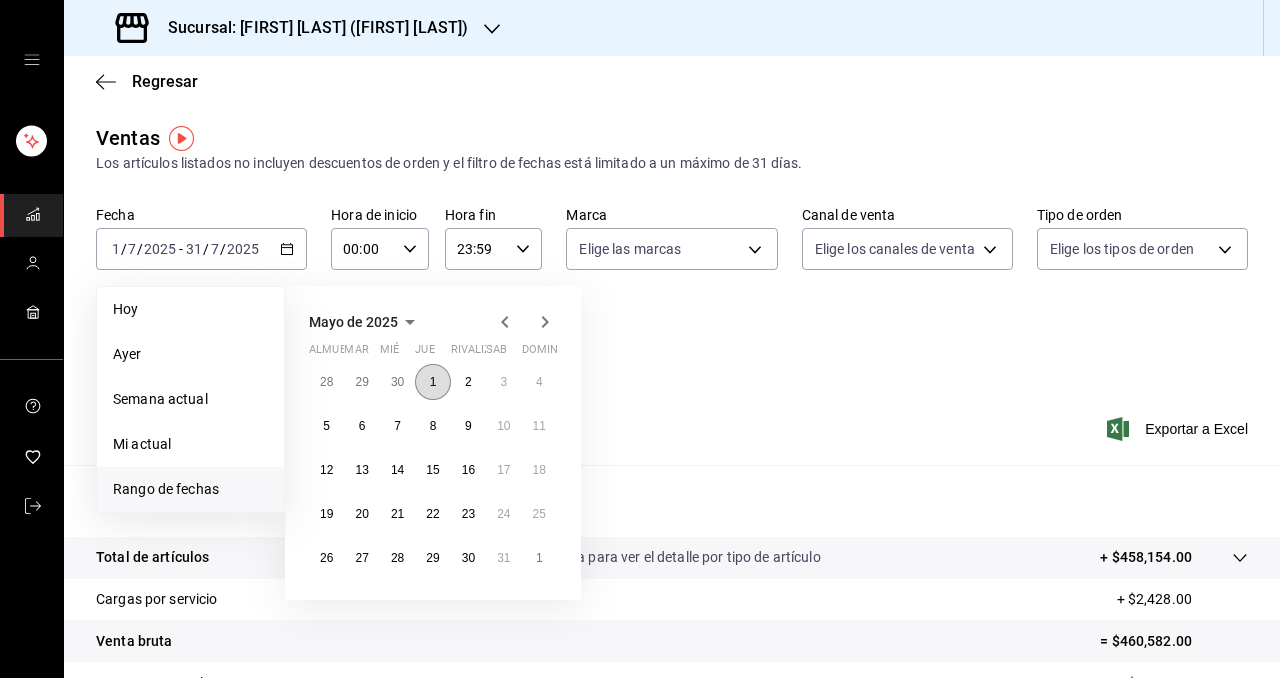 click on "1" at bounding box center [432, 382] 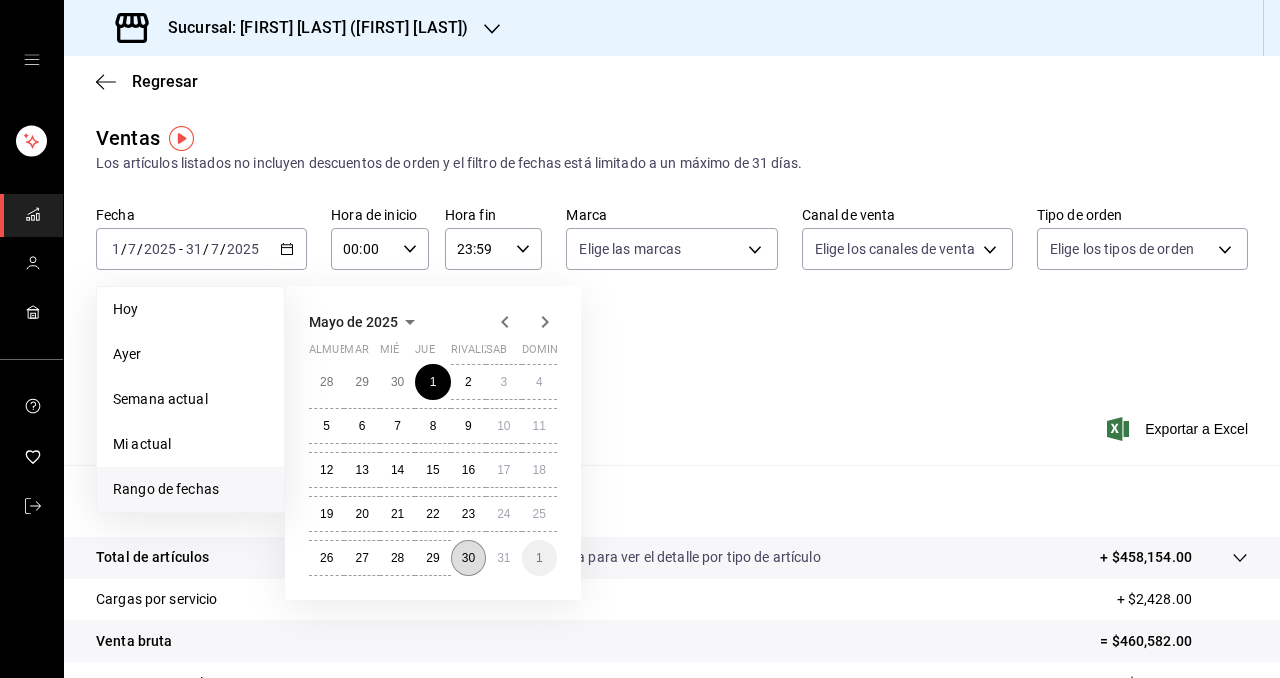 click on "30" at bounding box center (468, 558) 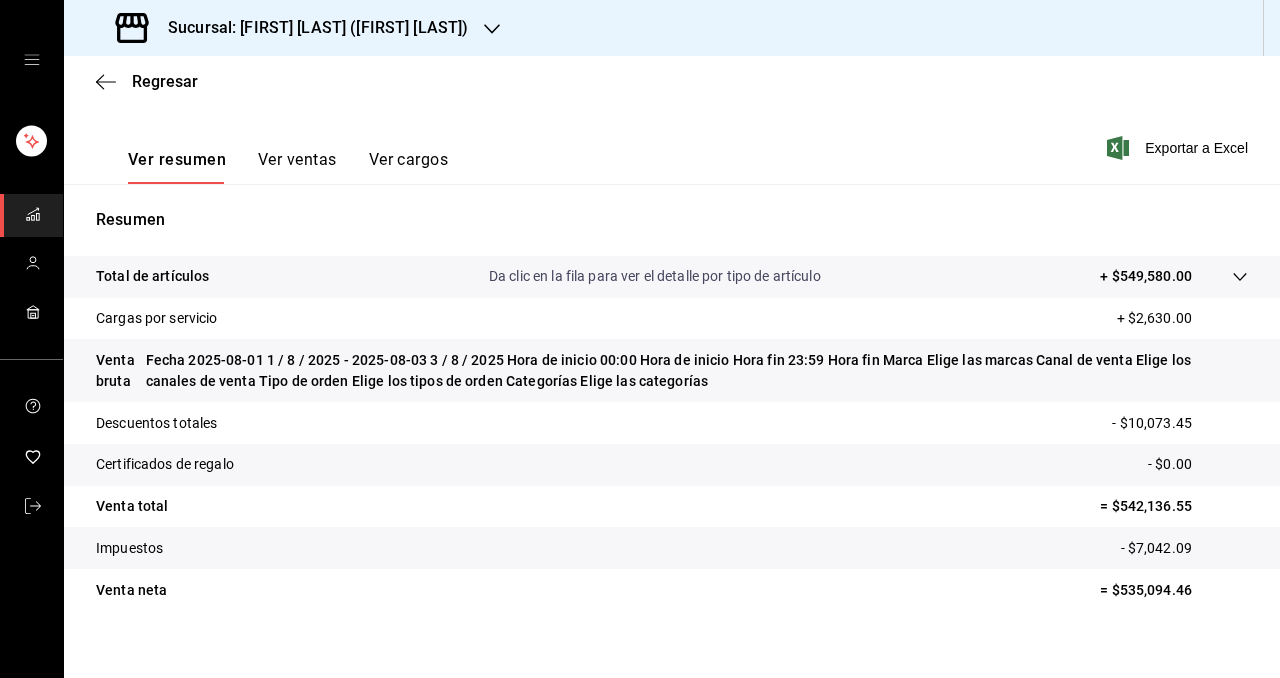 scroll, scrollTop: 200, scrollLeft: 0, axis: vertical 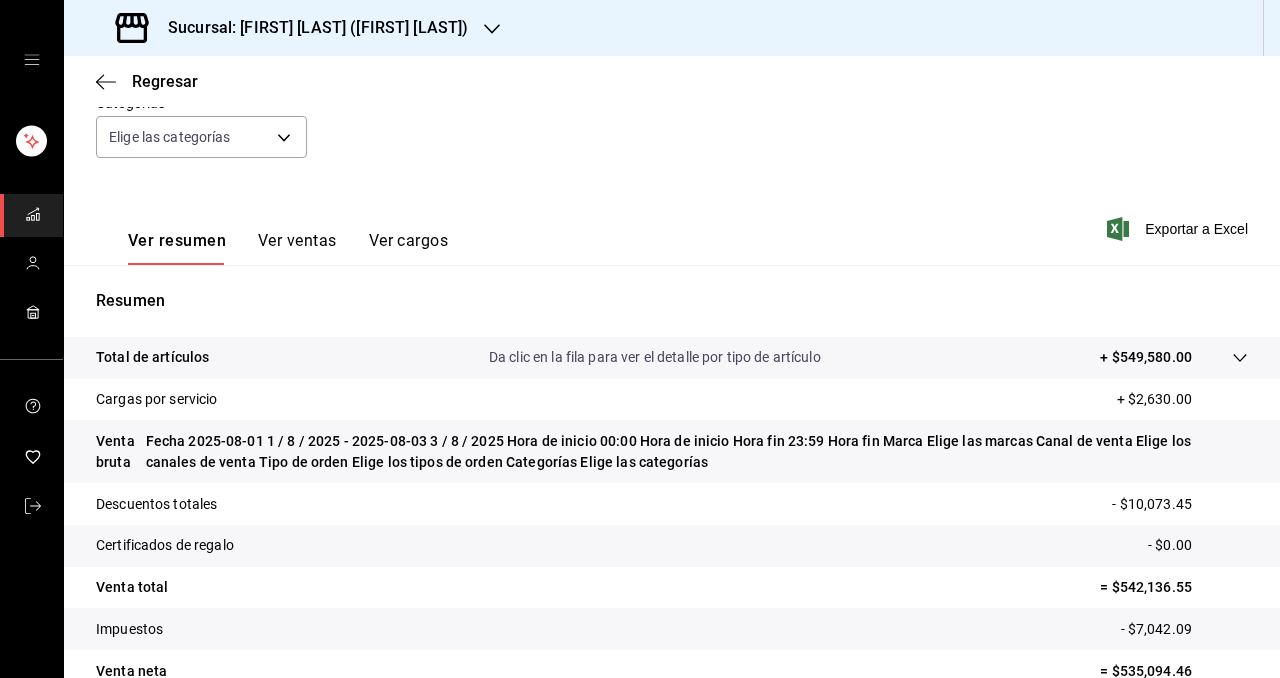 click on "Sucursal: [FIRST] [LAST] ([FIRST] [LAST])" at bounding box center (294, 28) 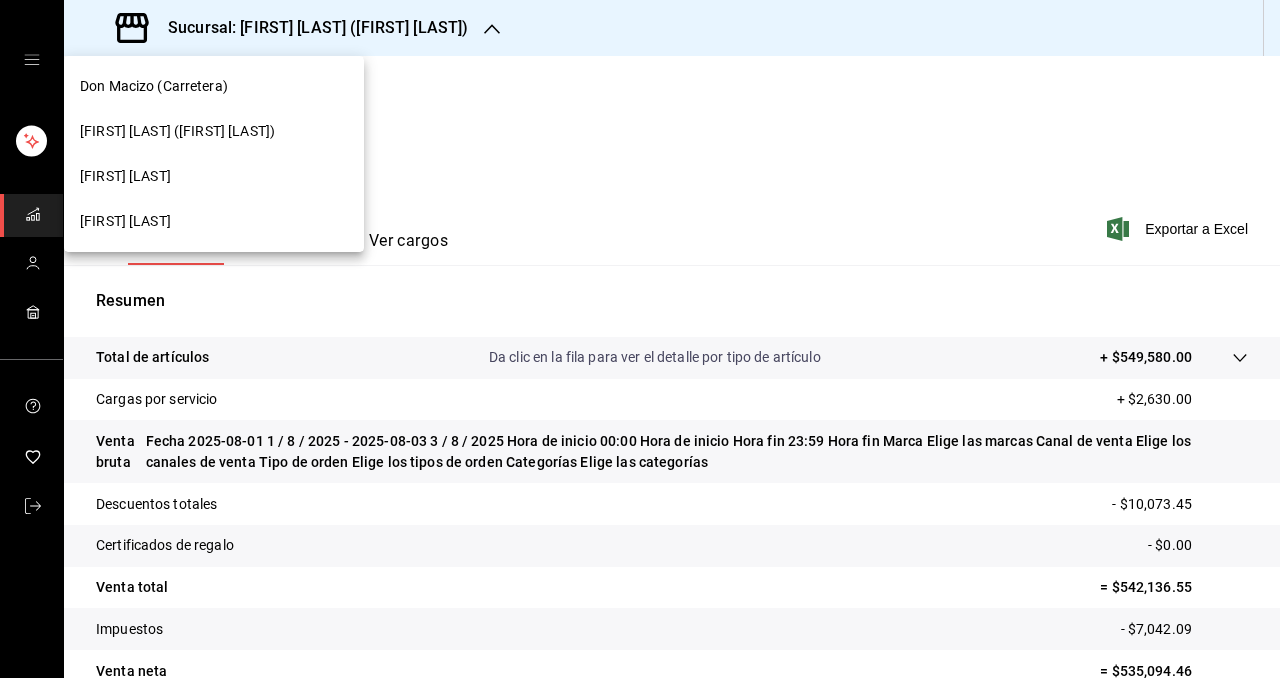click on "[FIRST] [LAST] ([FIRST] [LAST])" at bounding box center (214, 131) 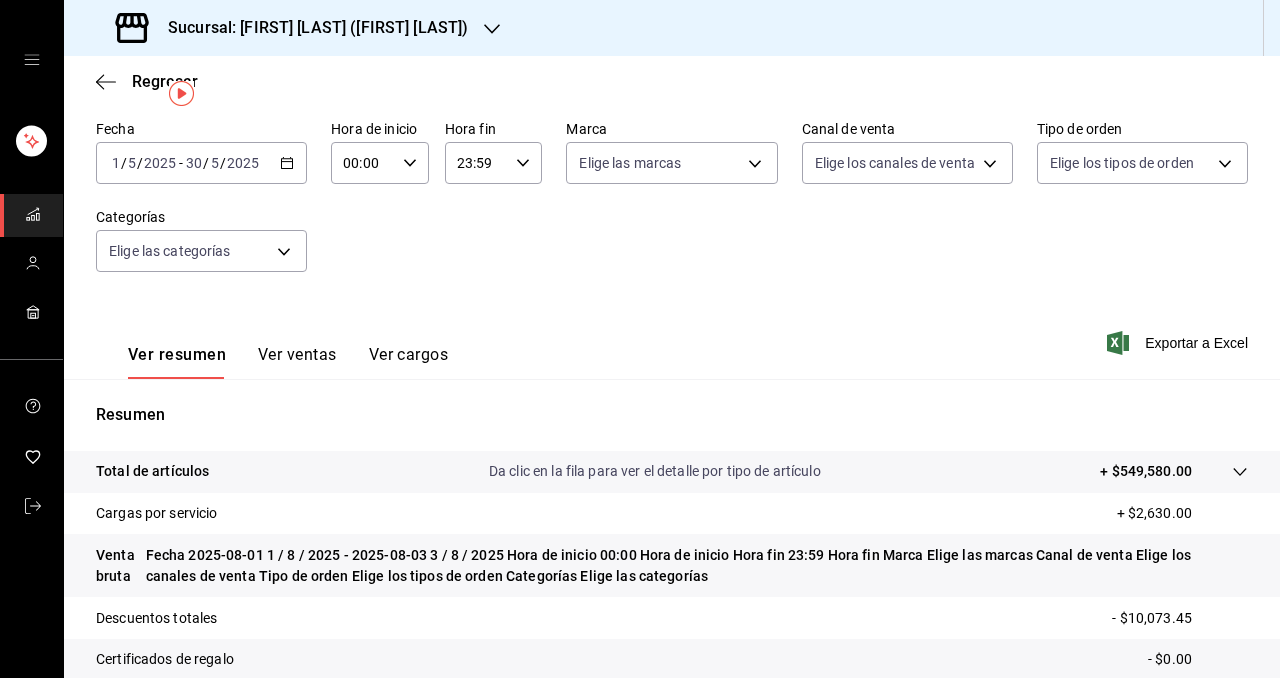 scroll, scrollTop: 44, scrollLeft: 0, axis: vertical 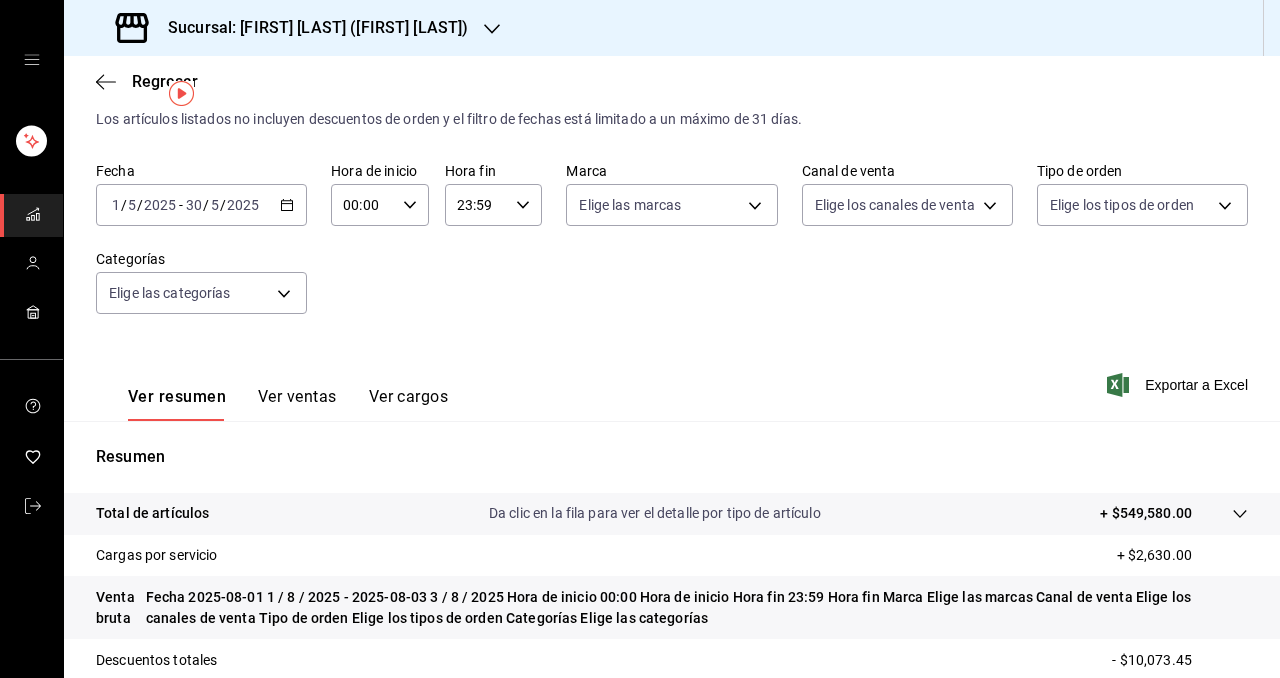 click 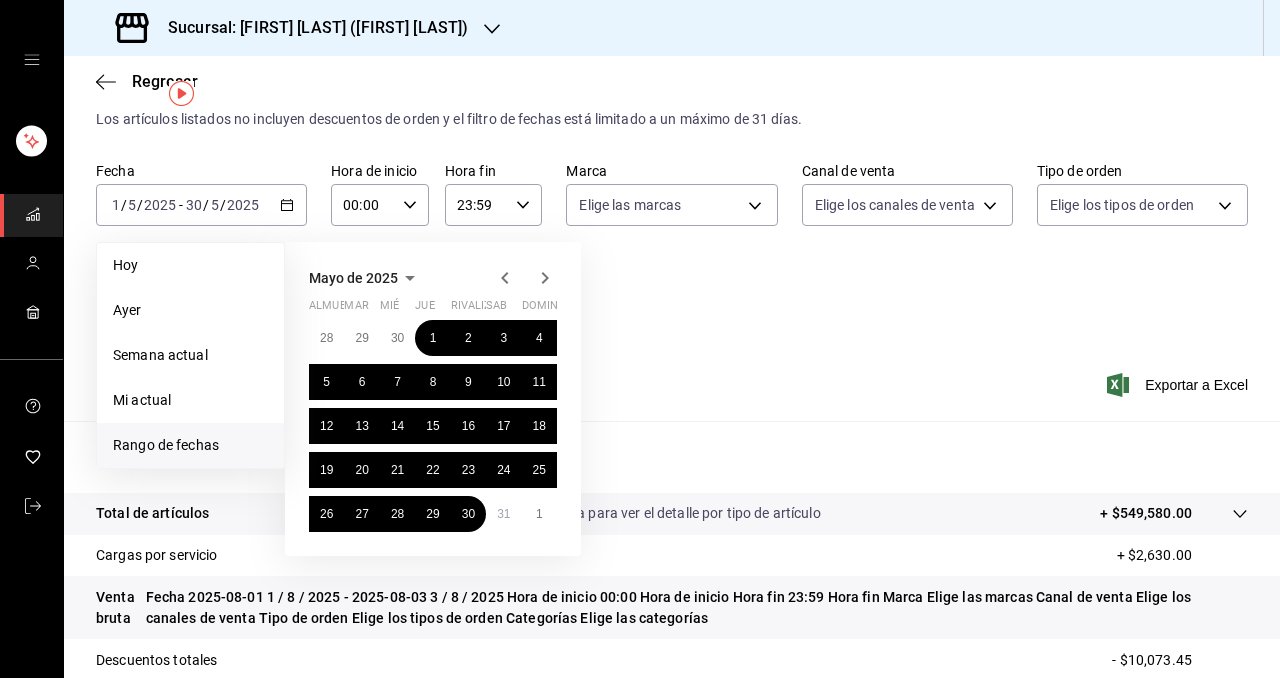 click 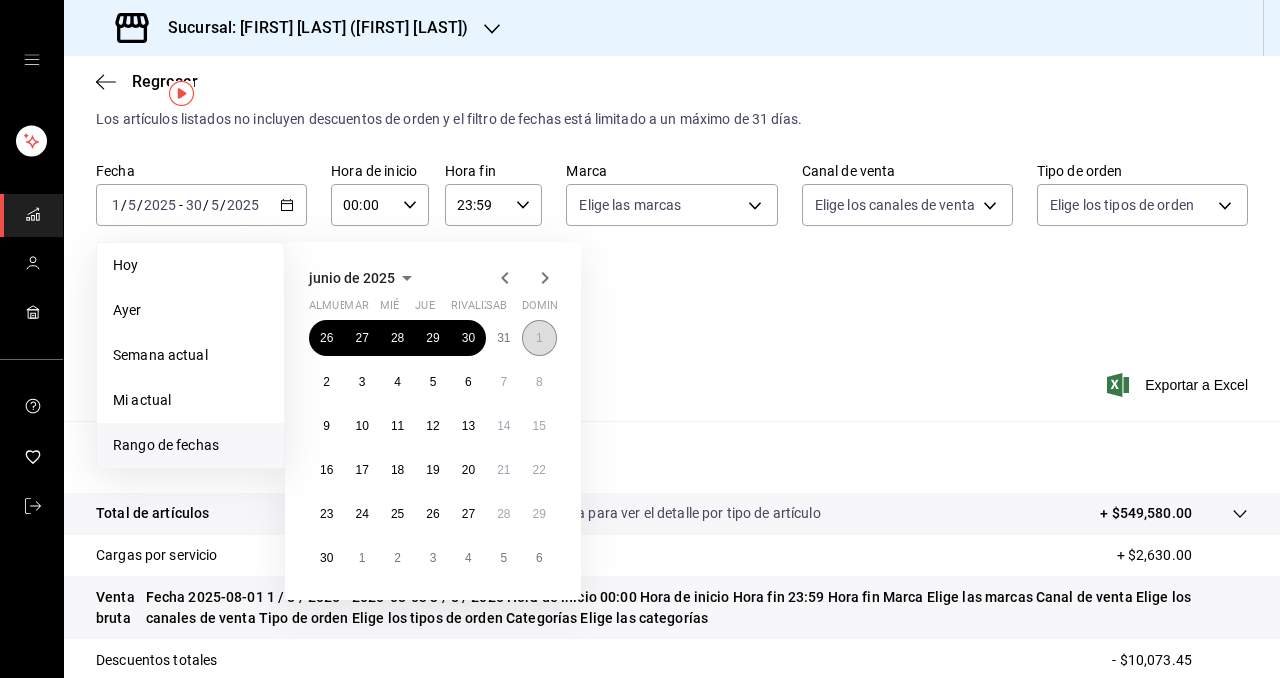 click on "1" at bounding box center (539, 338) 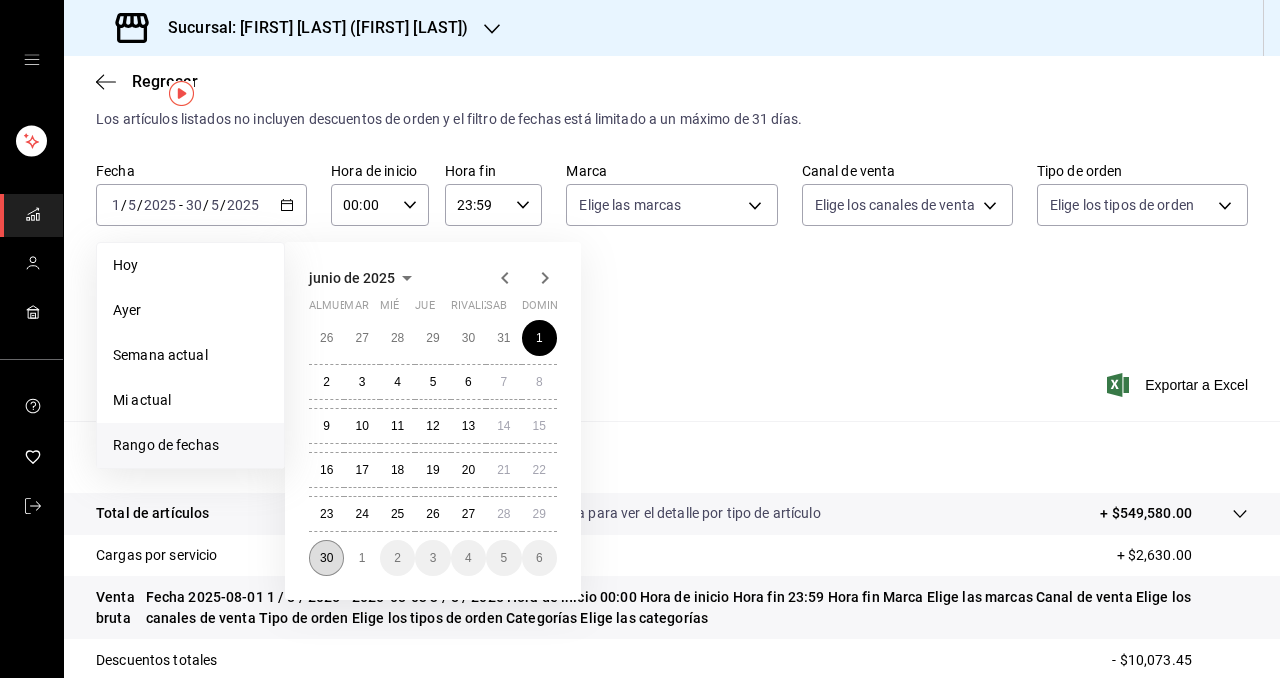 click on "30" at bounding box center [326, 558] 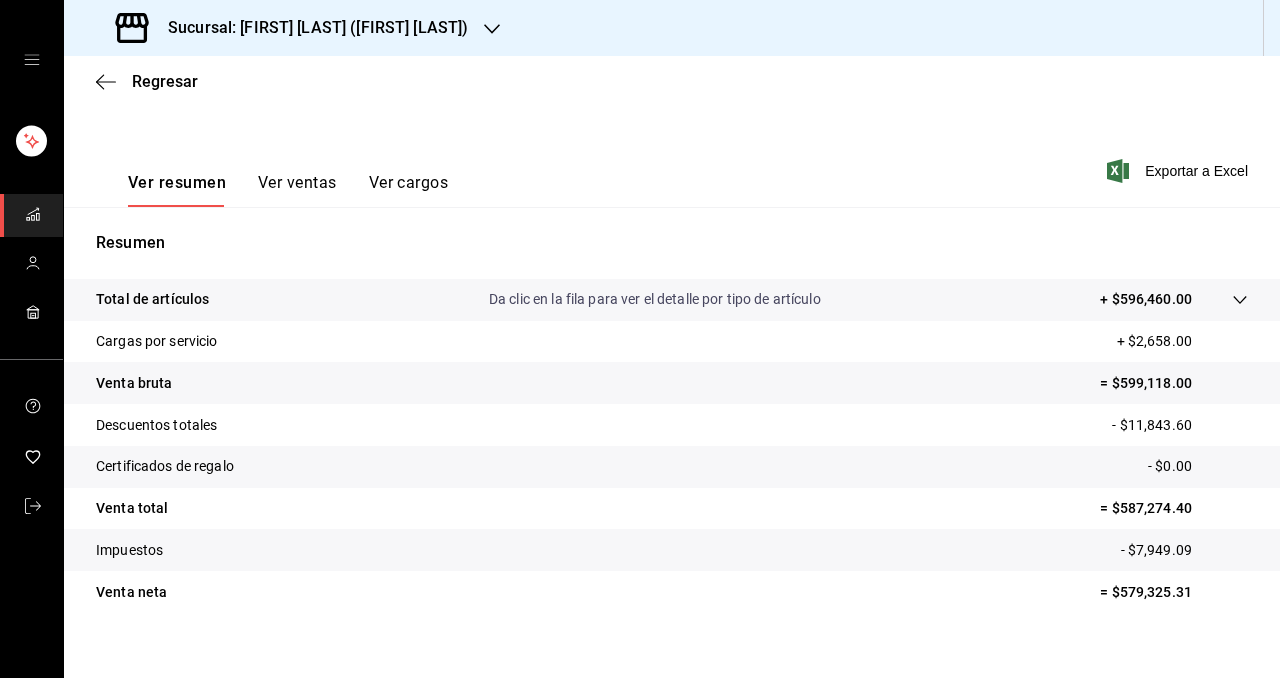 scroll, scrollTop: 260, scrollLeft: 0, axis: vertical 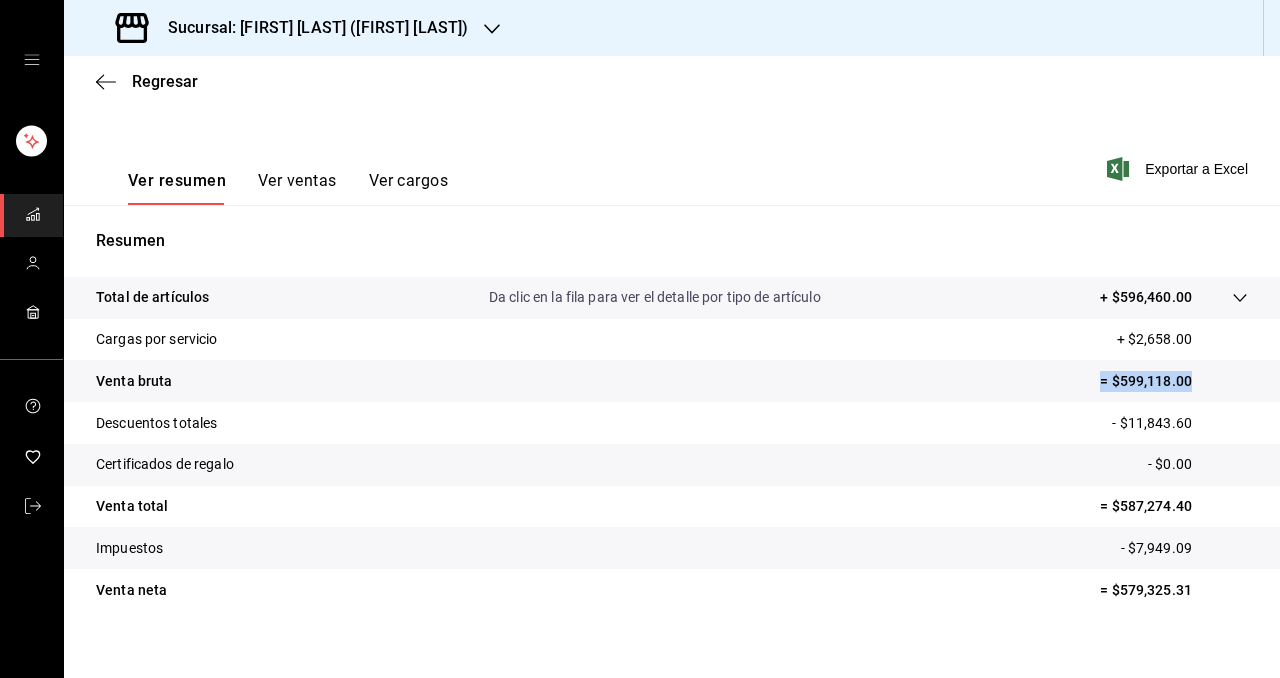 drag, startPoint x: 1194, startPoint y: 380, endPoint x: 1076, endPoint y: 385, distance: 118.10589 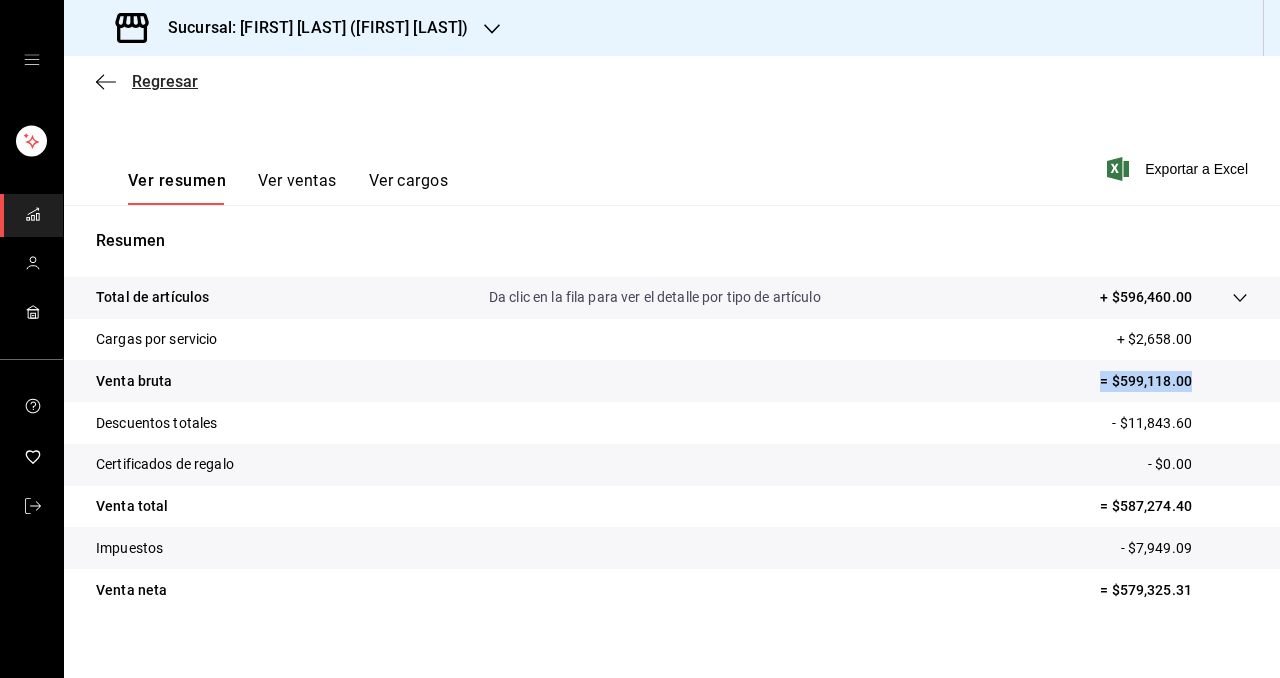 click on "Regresar" at bounding box center (165, 81) 